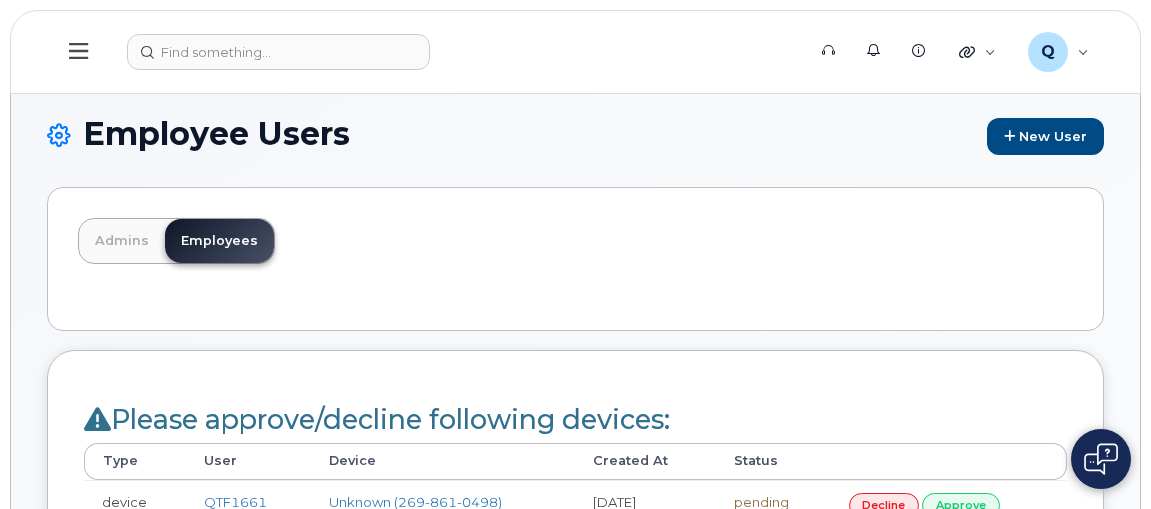 scroll, scrollTop: 0, scrollLeft: 0, axis: both 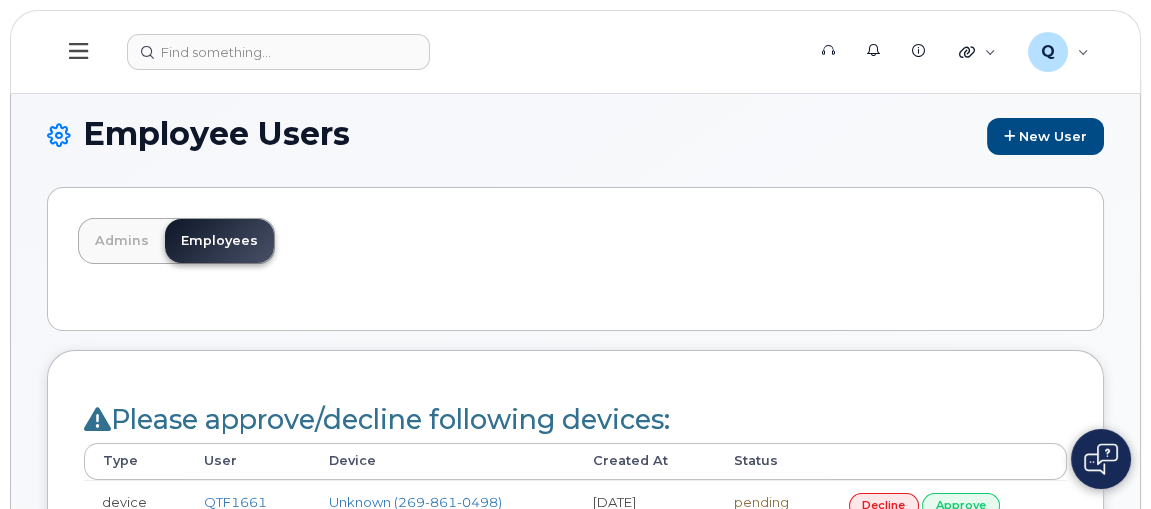 click at bounding box center [79, 52] 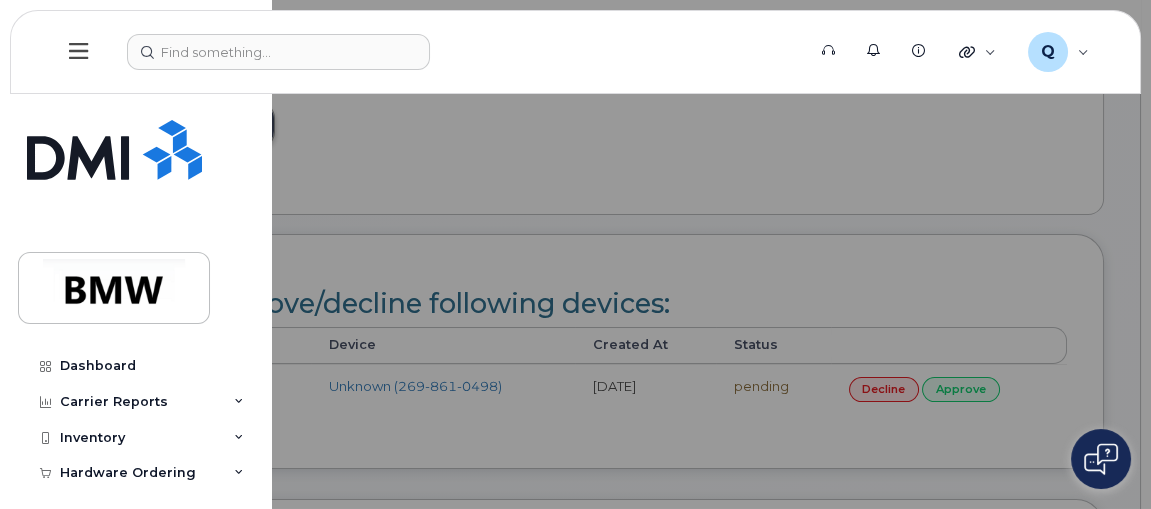 scroll, scrollTop: 181, scrollLeft: 0, axis: vertical 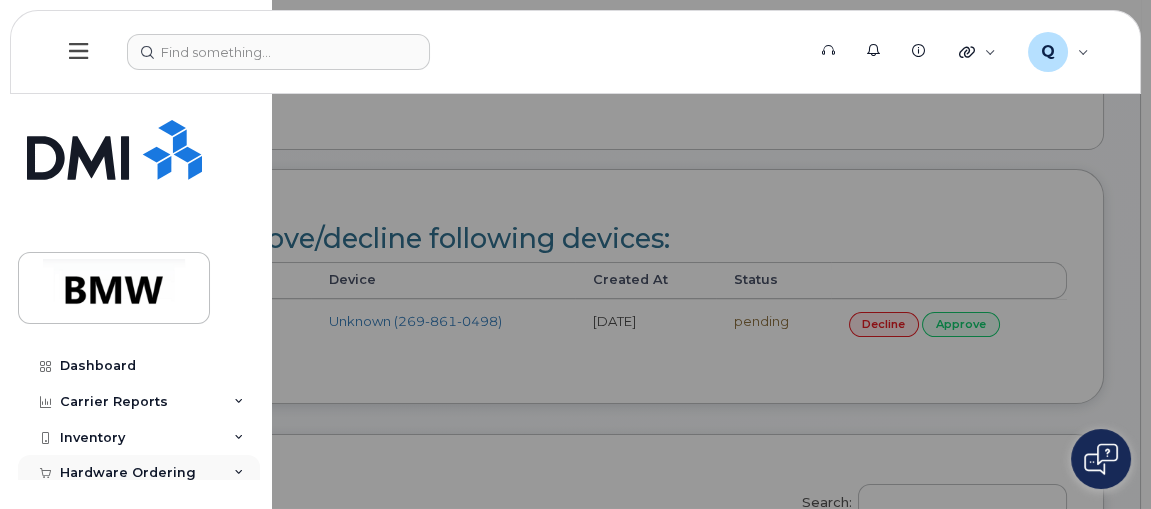 click on "Hardware Ordering" at bounding box center [128, 473] 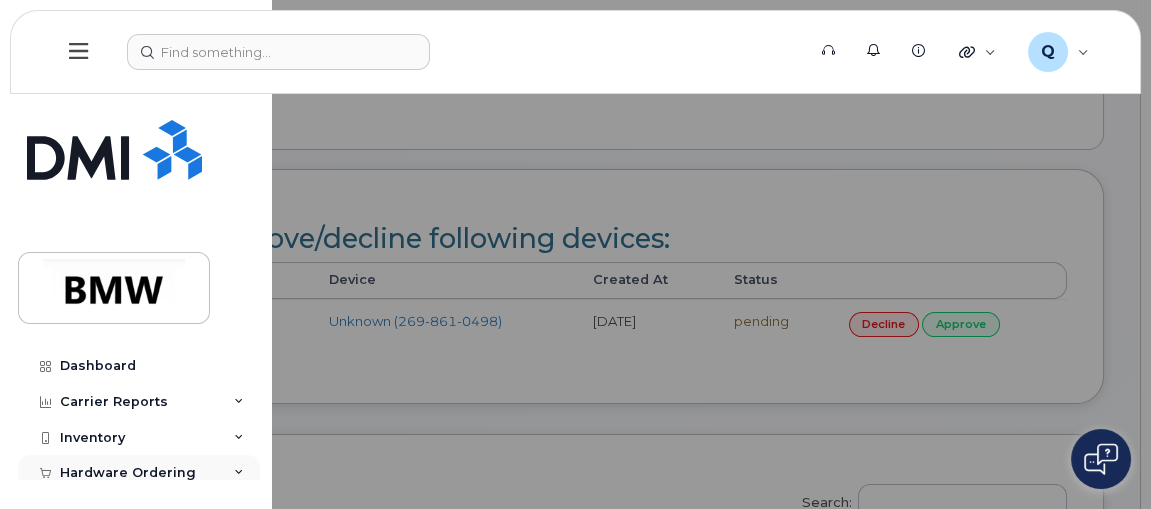 scroll, scrollTop: 90, scrollLeft: 0, axis: vertical 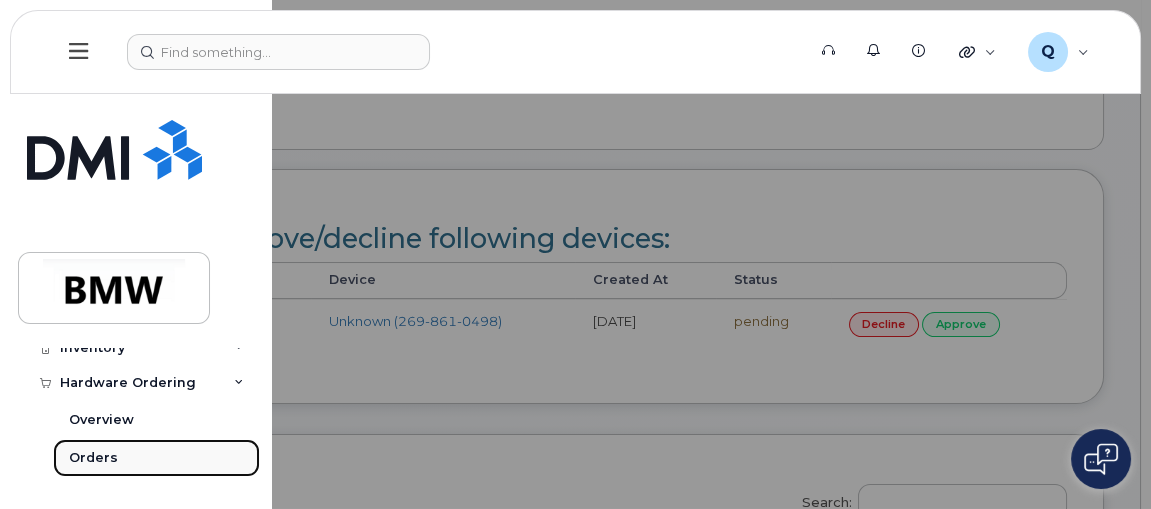 click on "Orders" at bounding box center (93, 458) 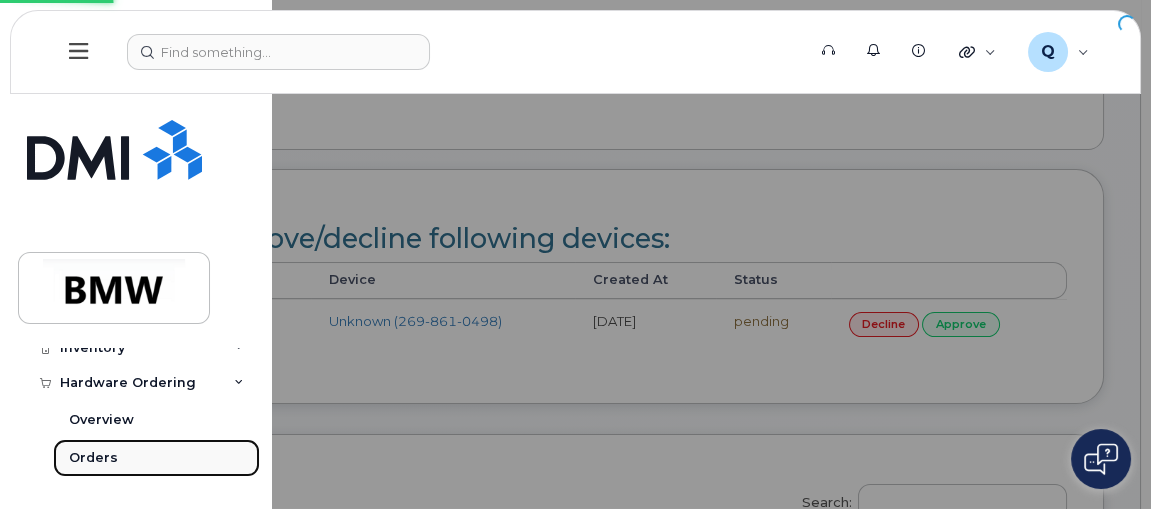 scroll, scrollTop: 0, scrollLeft: 0, axis: both 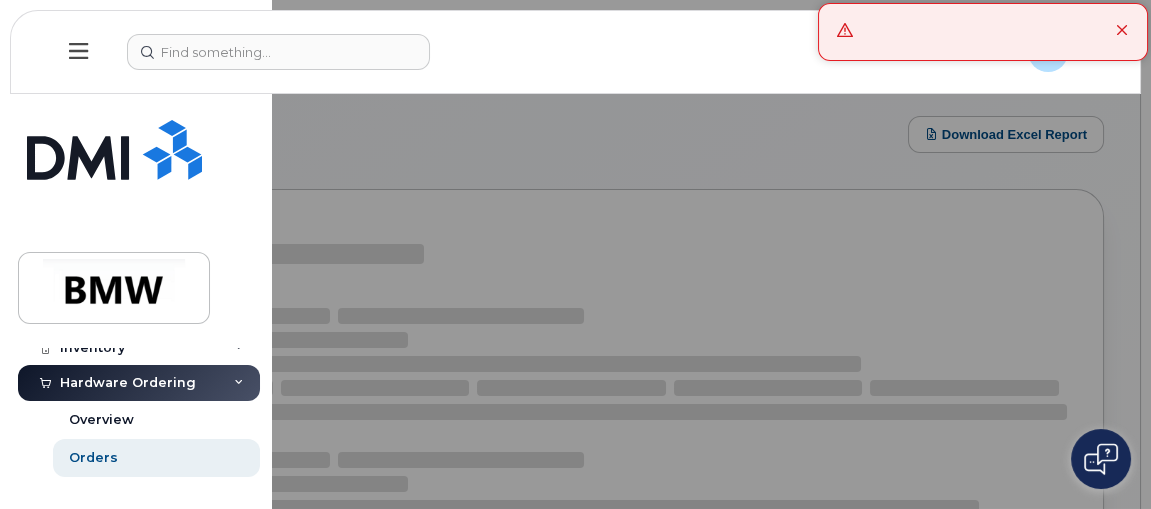 click at bounding box center [1122, 32] 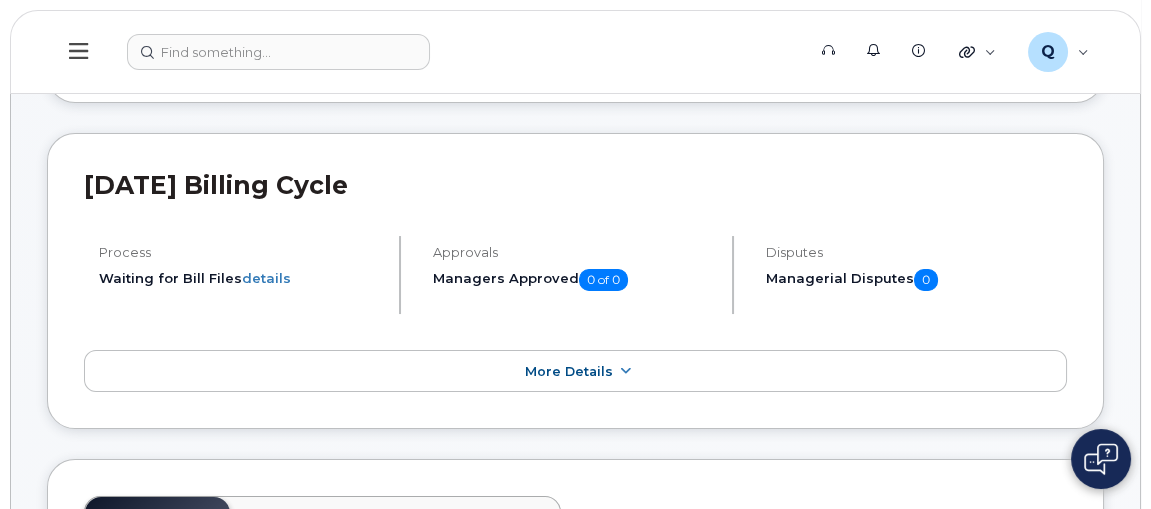 scroll, scrollTop: 181, scrollLeft: 0, axis: vertical 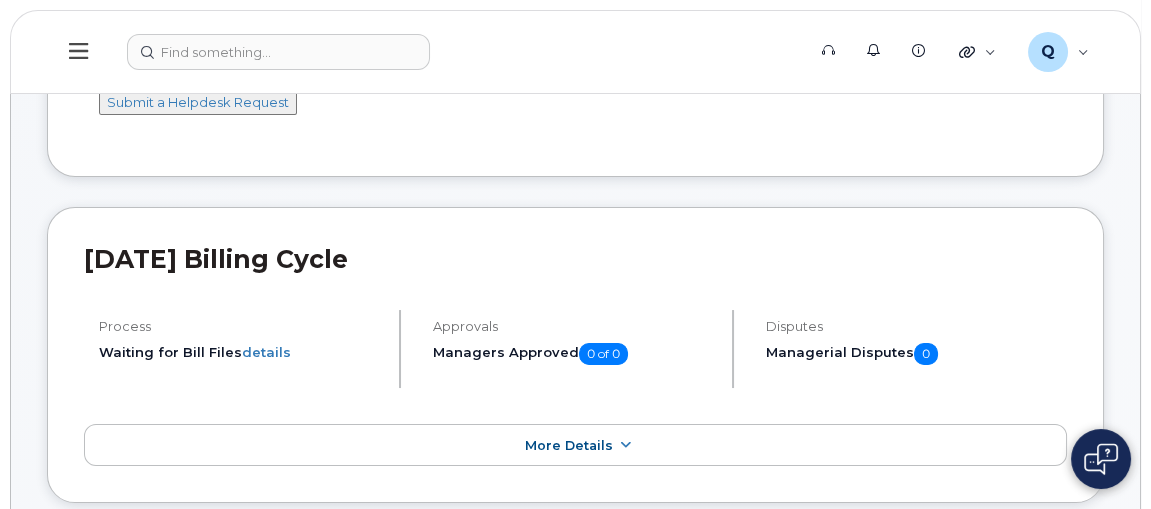 click at bounding box center (79, 52) 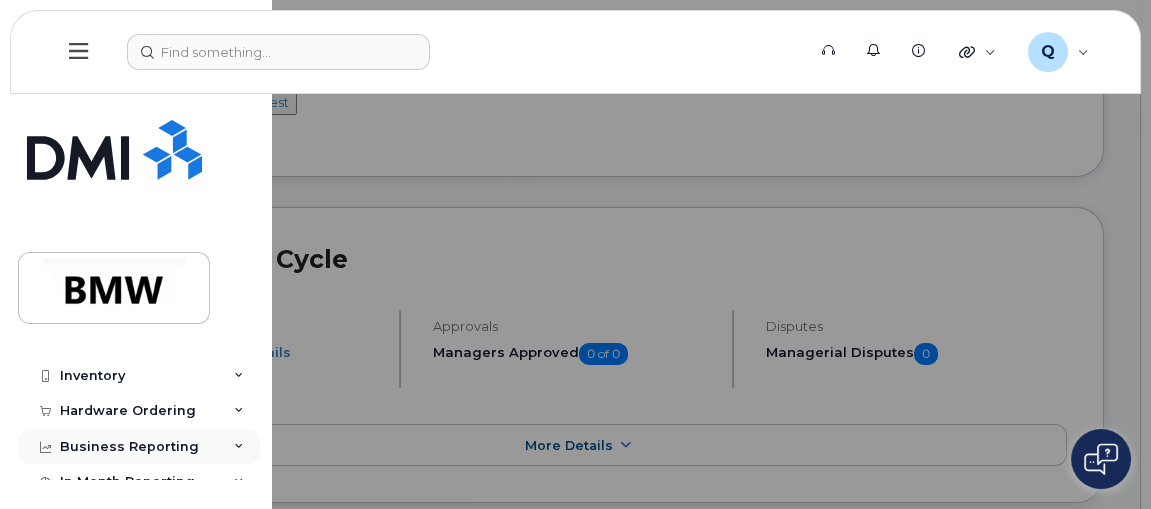 scroll, scrollTop: 90, scrollLeft: 0, axis: vertical 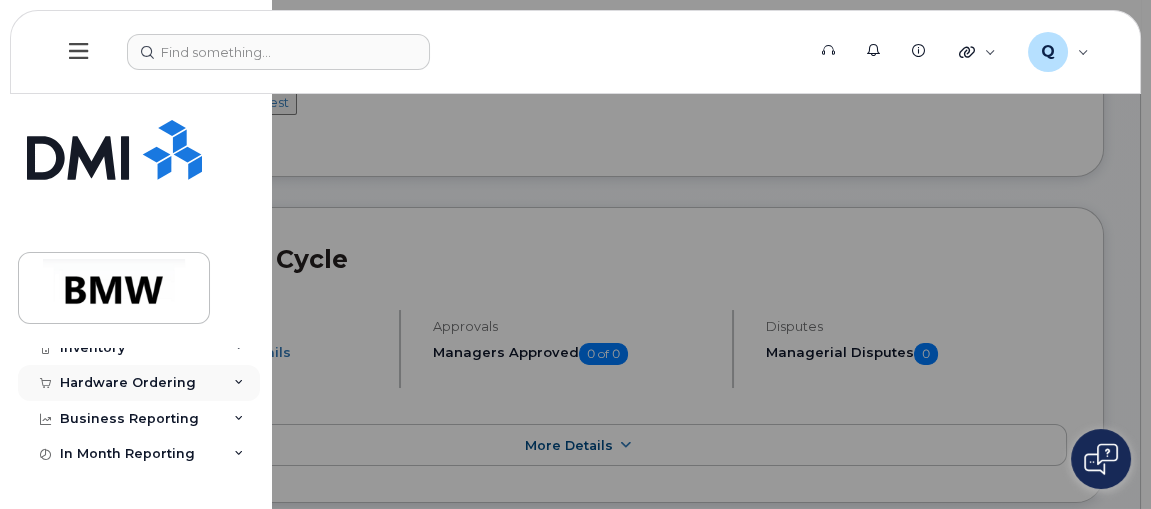 click on "Hardware Ordering" at bounding box center (128, 383) 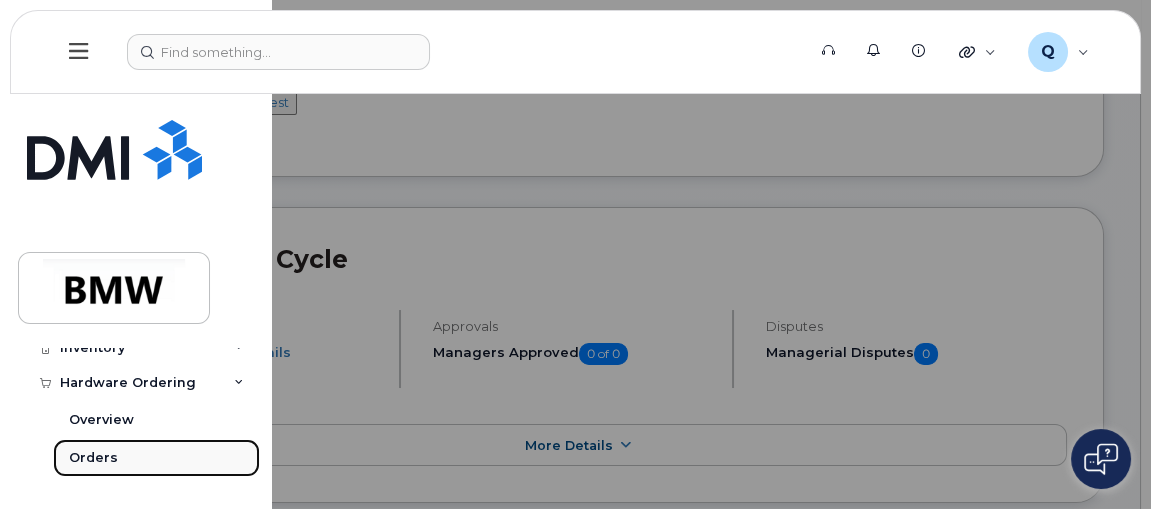 click on "Orders" at bounding box center (93, 458) 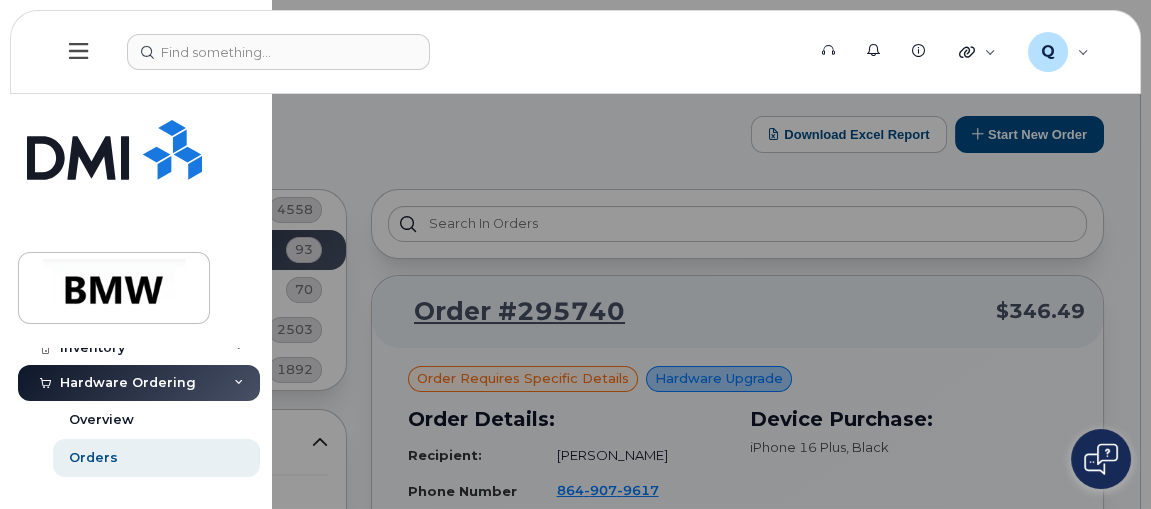 click at bounding box center (575, 254) 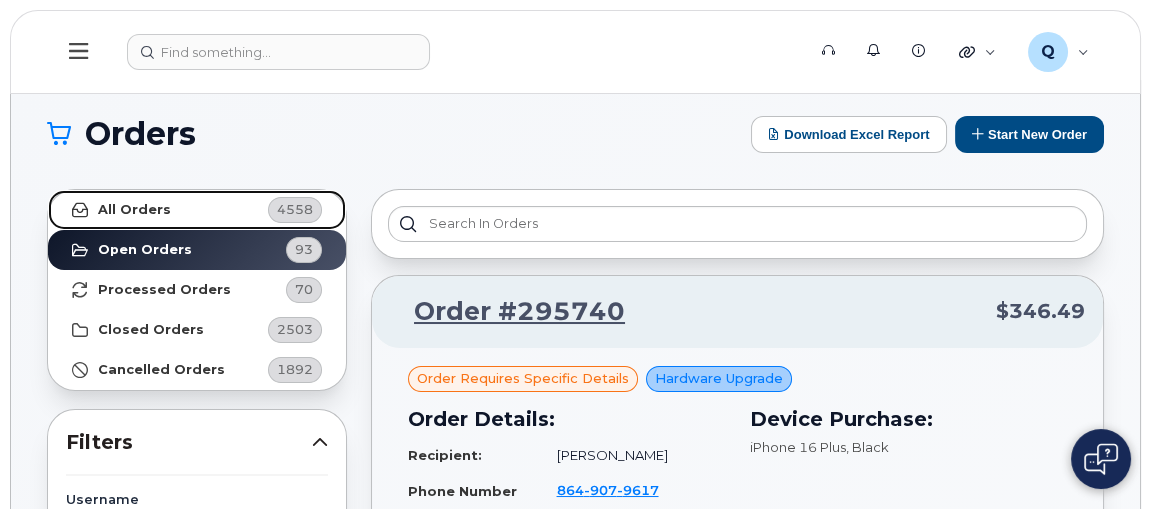 click on "All Orders 4558" at bounding box center [197, 210] 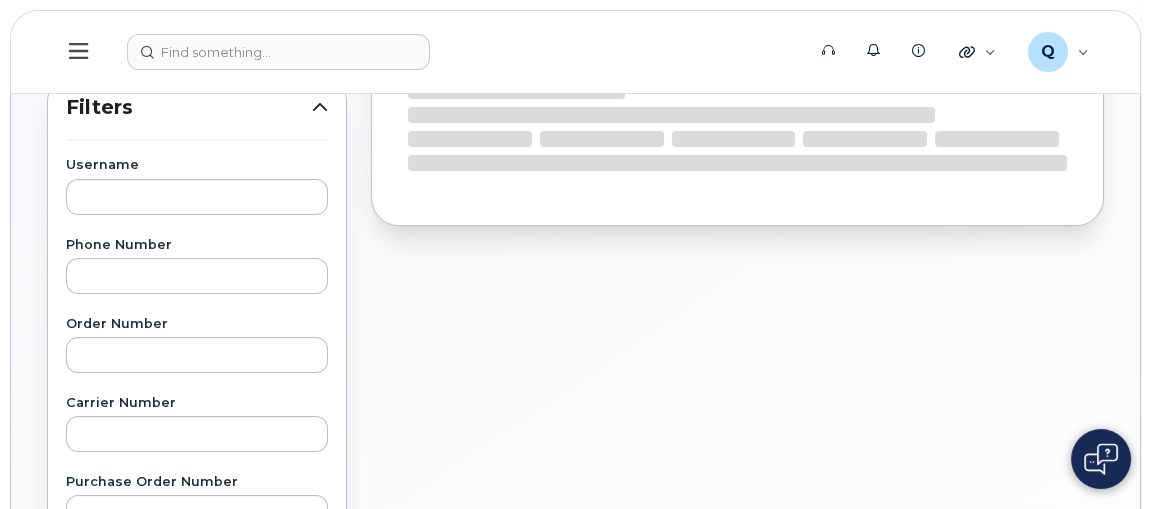 scroll, scrollTop: 363, scrollLeft: 0, axis: vertical 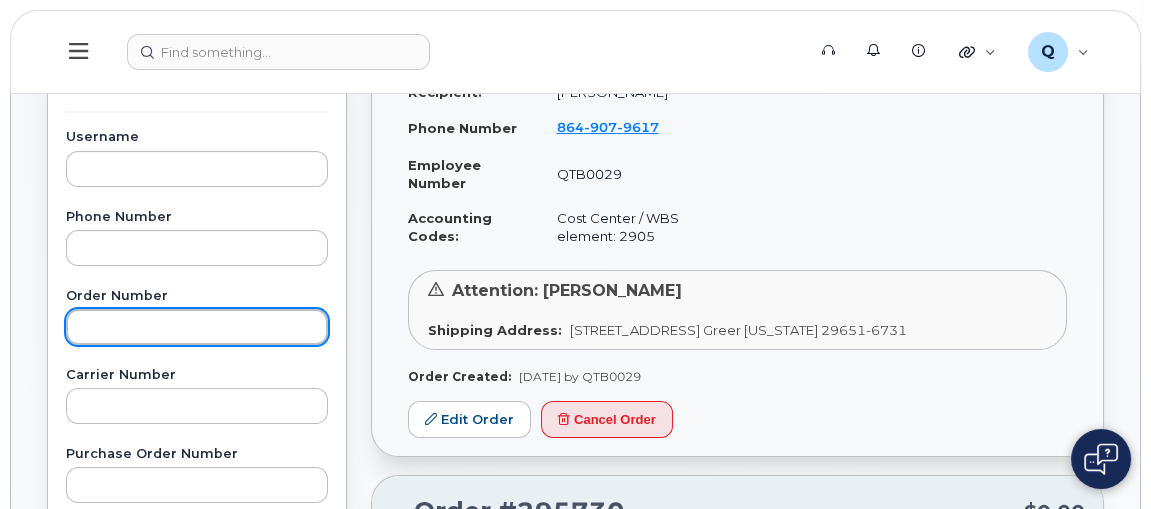 paste on "295609" 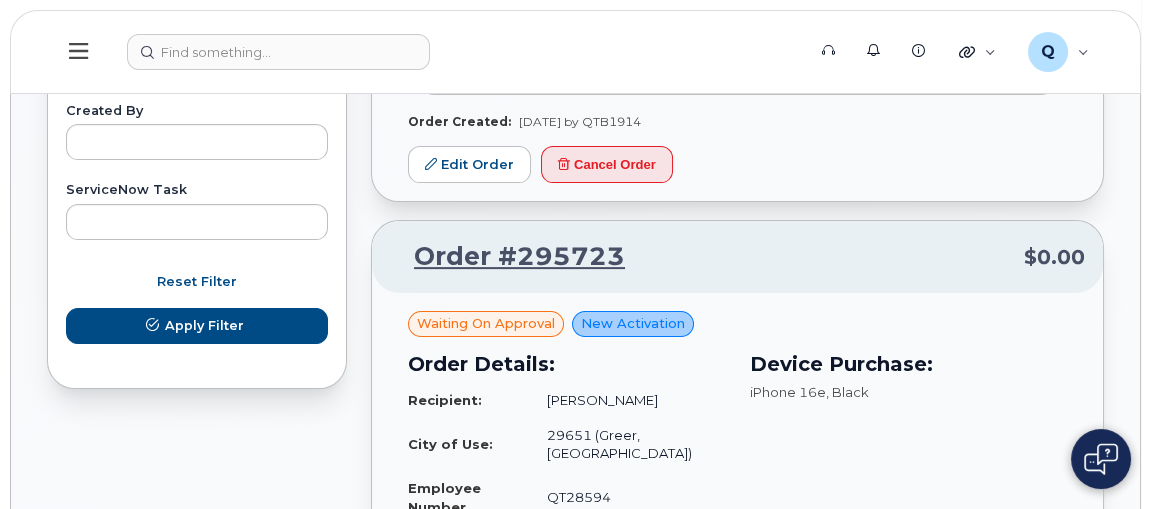 type on "295609" 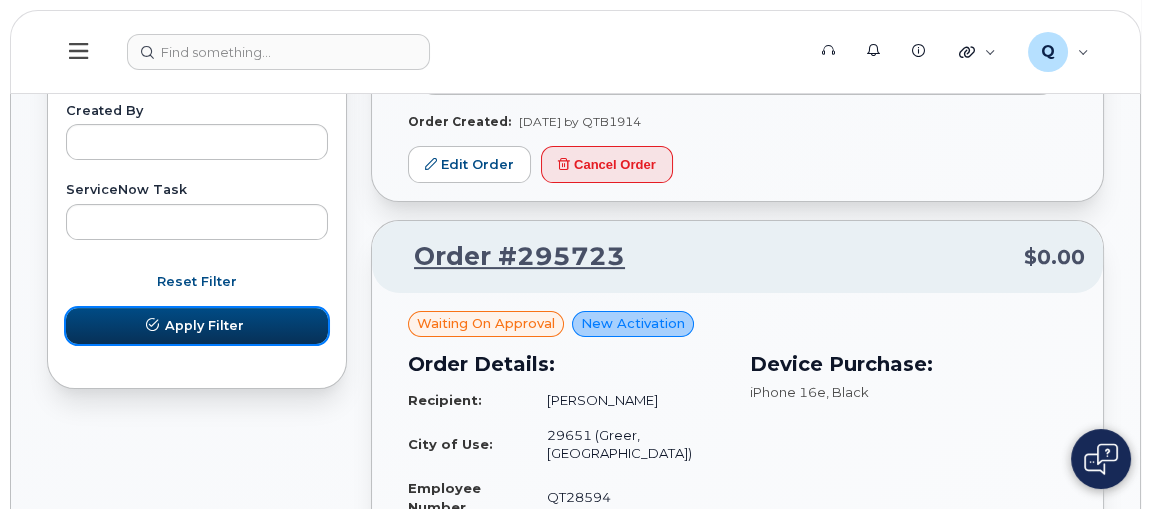 click on "Apply Filter" at bounding box center [204, 325] 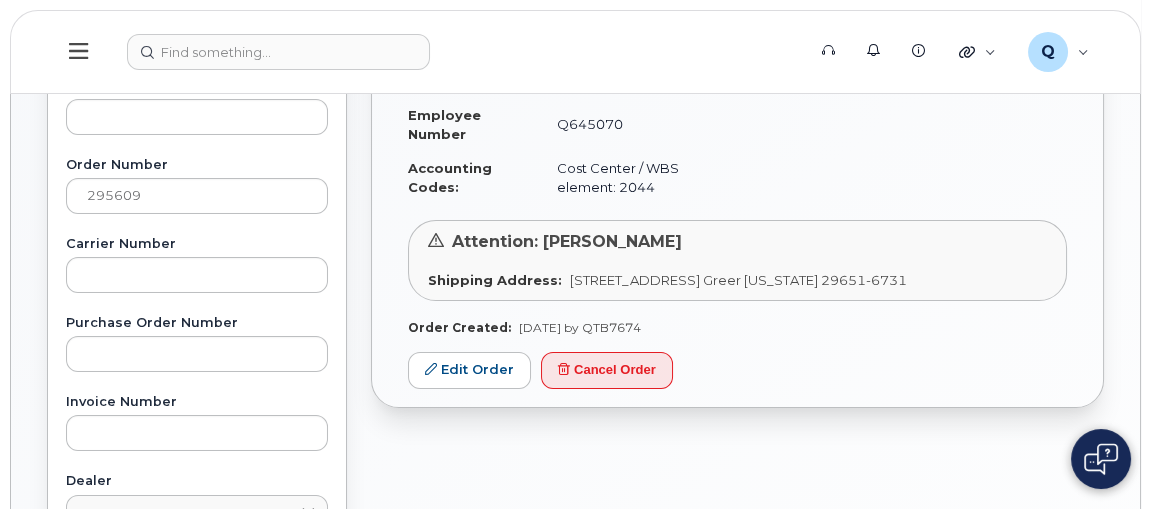 scroll, scrollTop: 520, scrollLeft: 0, axis: vertical 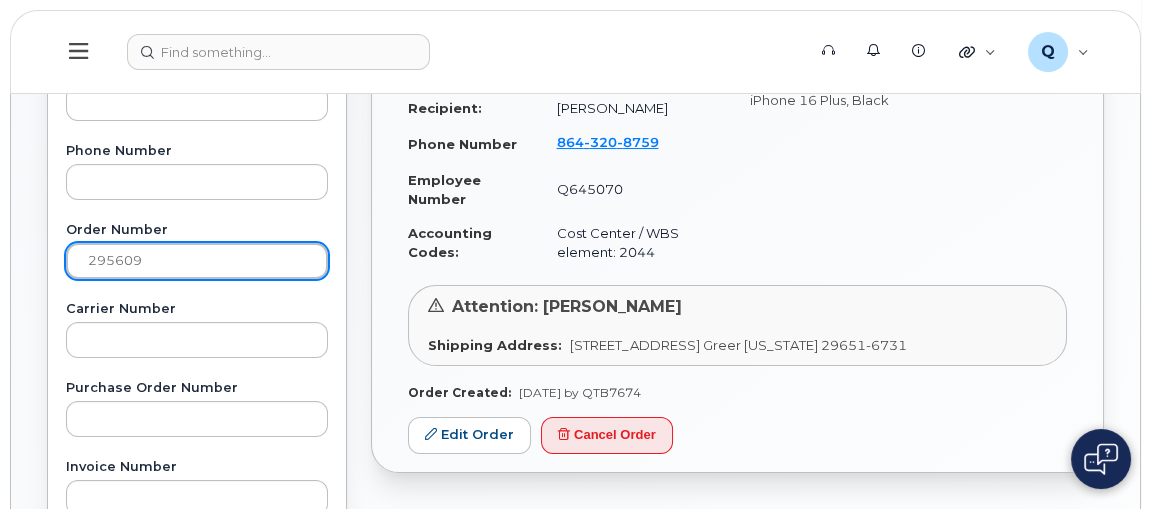 drag, startPoint x: 167, startPoint y: 261, endPoint x: 65, endPoint y: 267, distance: 102.176315 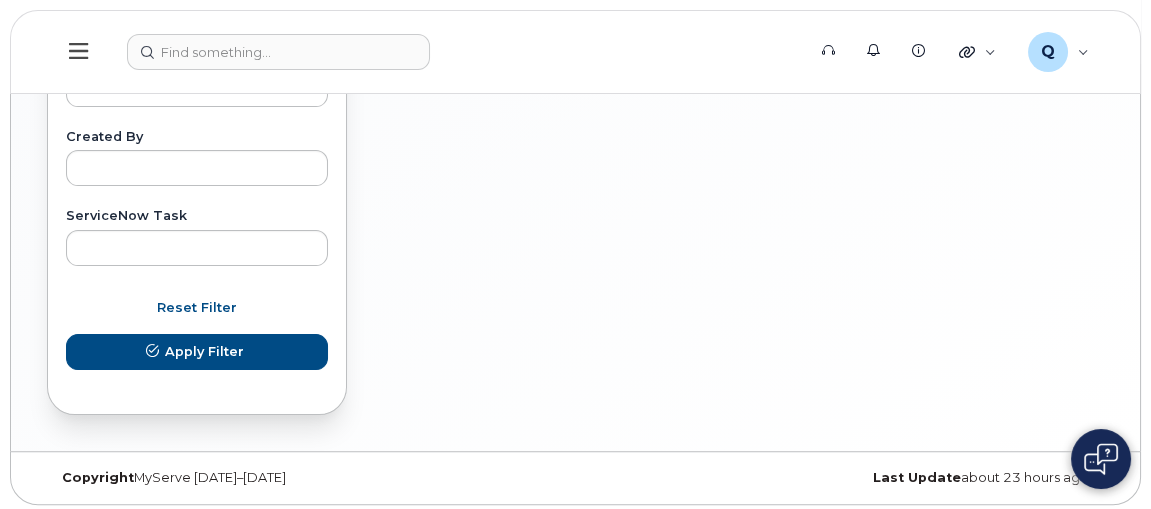 scroll, scrollTop: 1156, scrollLeft: 0, axis: vertical 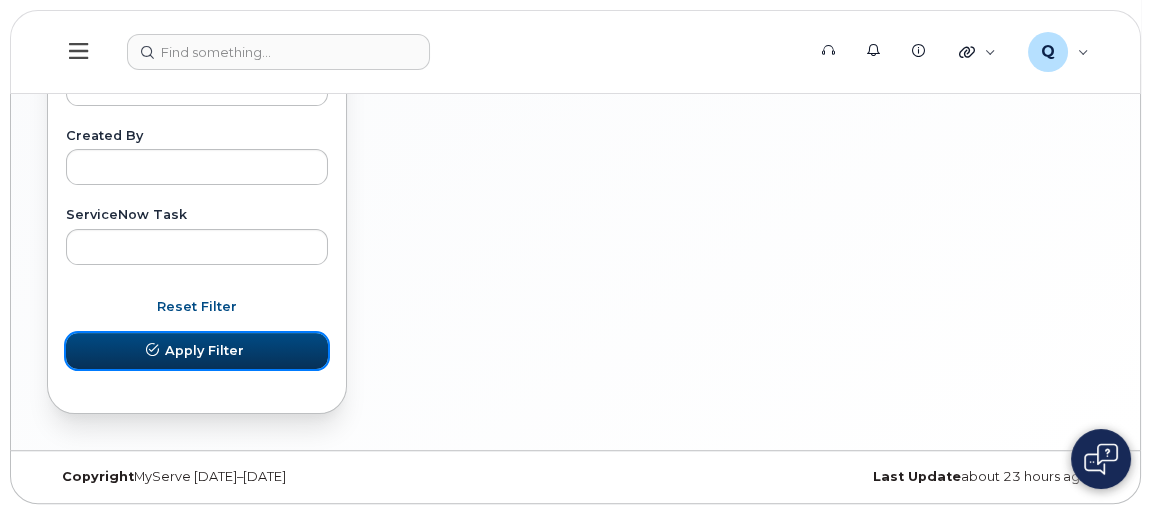 click on "Apply Filter" at bounding box center [204, 350] 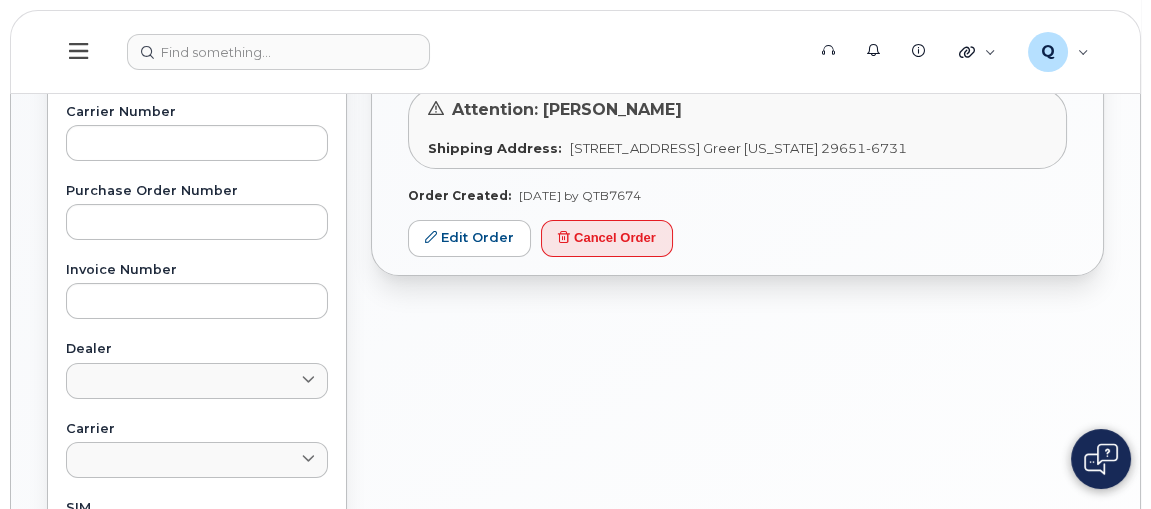 scroll, scrollTop: 611, scrollLeft: 0, axis: vertical 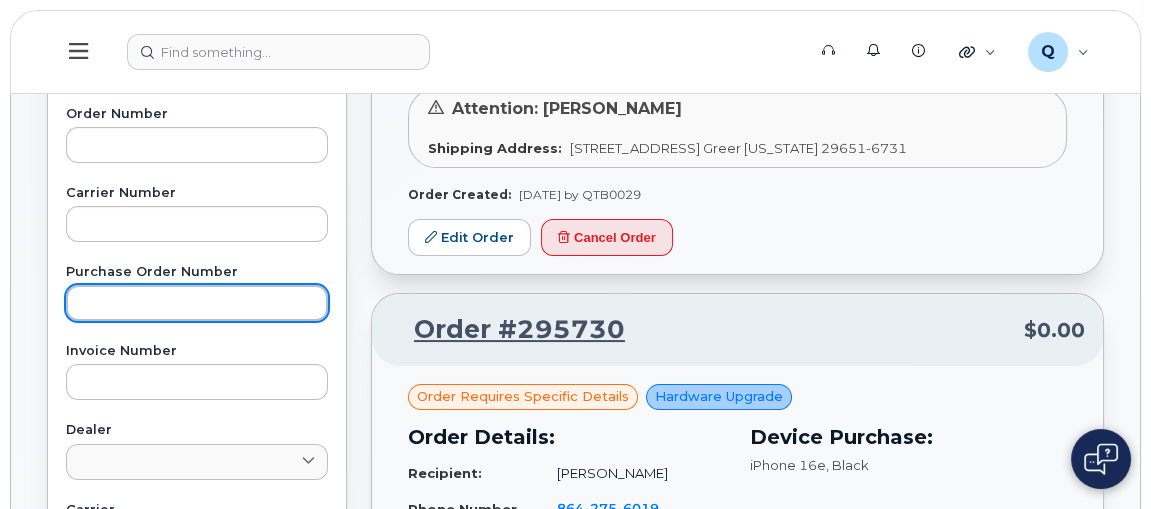 click at bounding box center (197, 303) 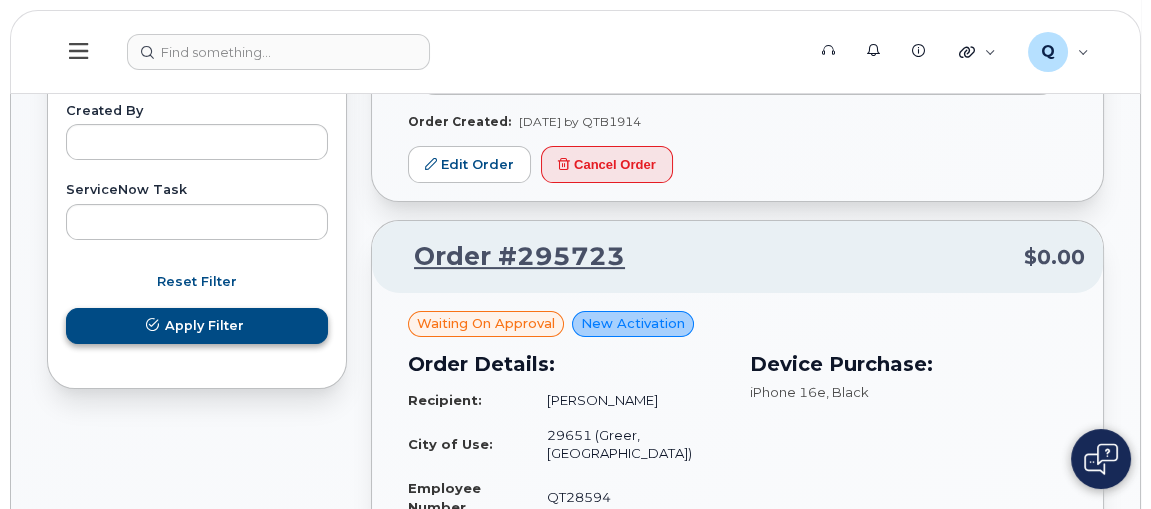 type on "295609" 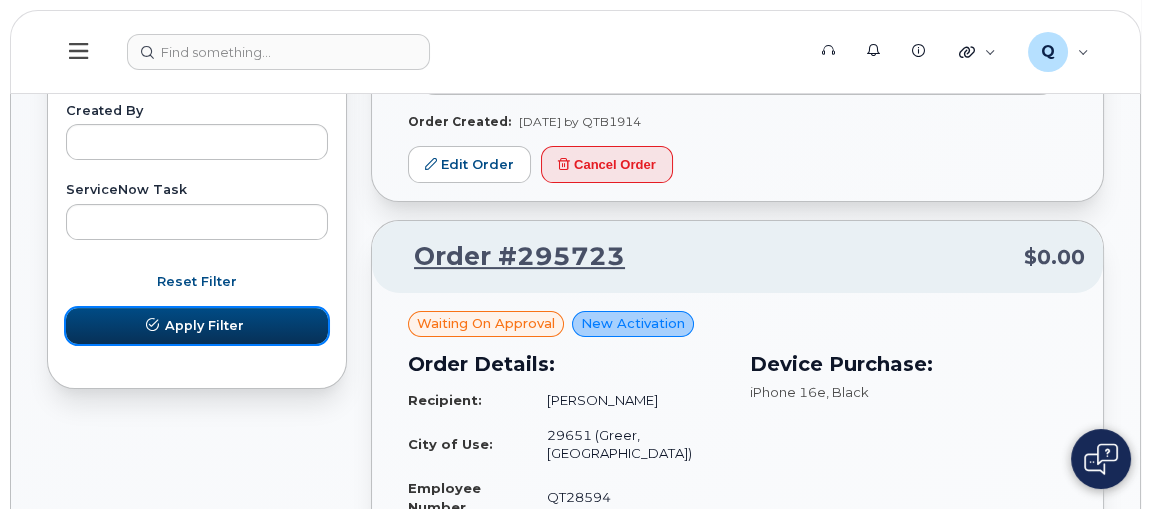 click on "Apply Filter" at bounding box center [204, 325] 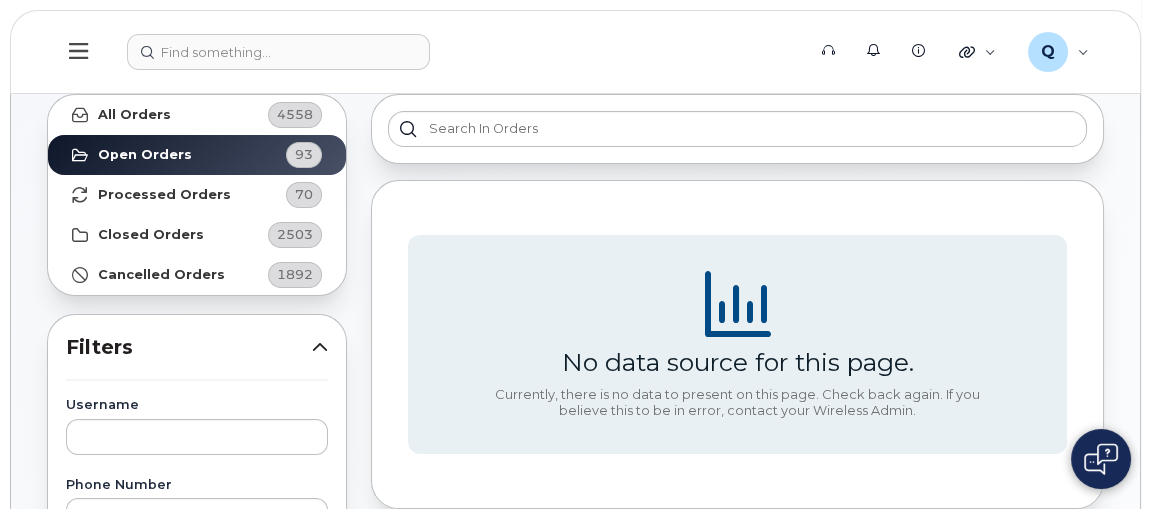 scroll, scrollTop: 0, scrollLeft: 0, axis: both 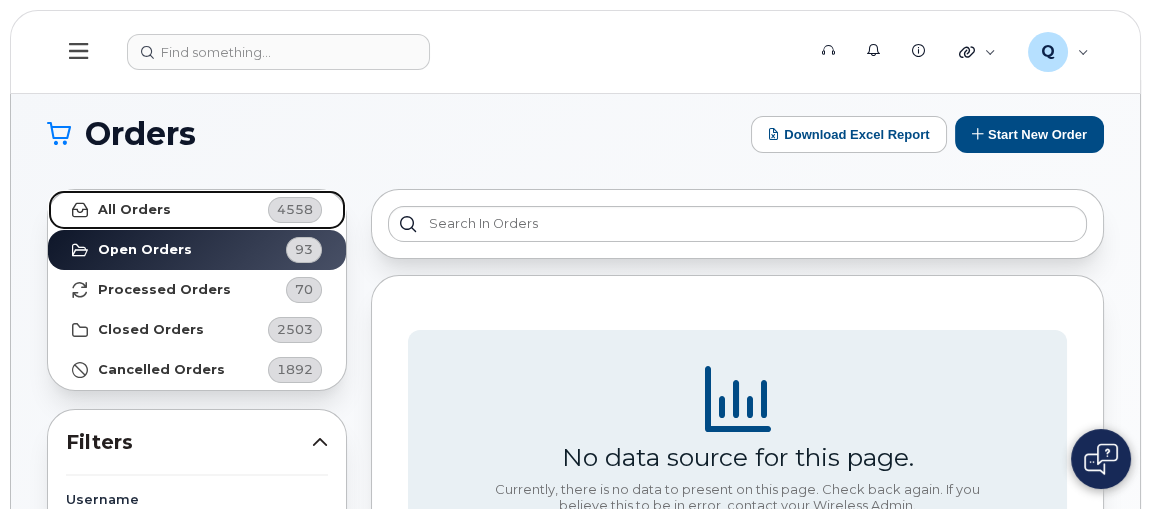 click on "All Orders" at bounding box center (134, 210) 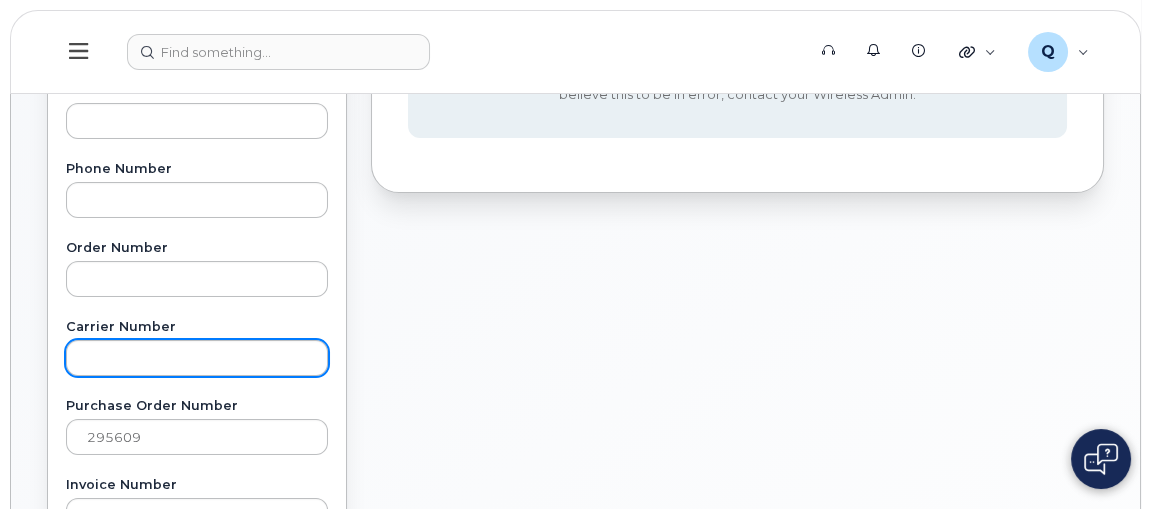 scroll, scrollTop: 454, scrollLeft: 0, axis: vertical 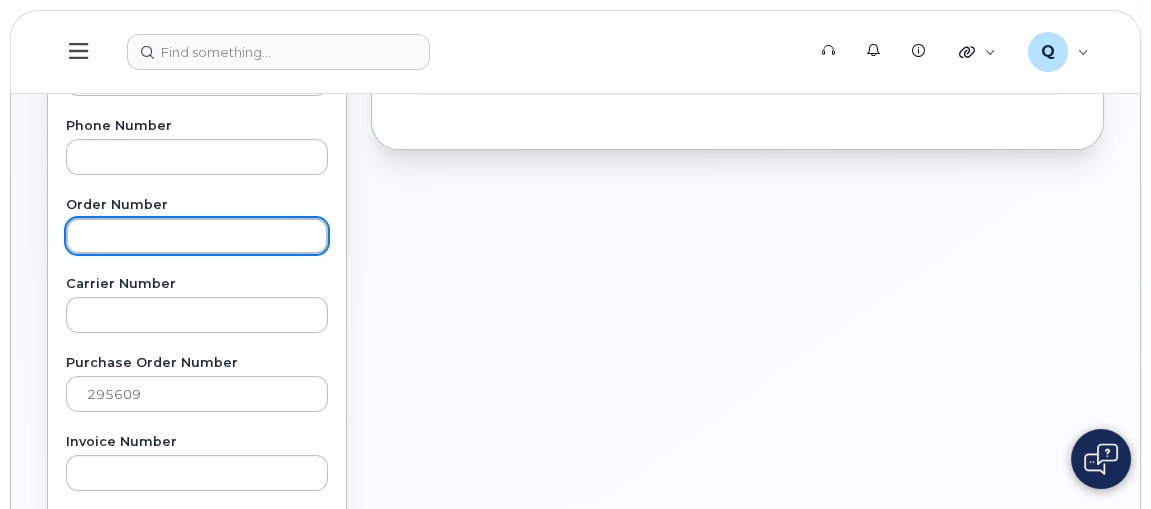 click at bounding box center [197, 236] 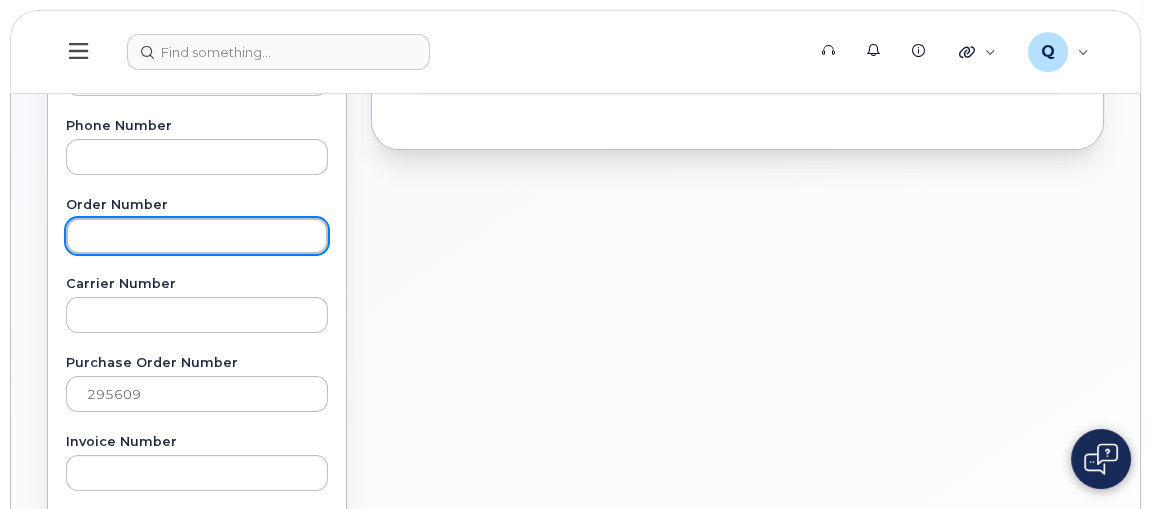 paste on "295609" 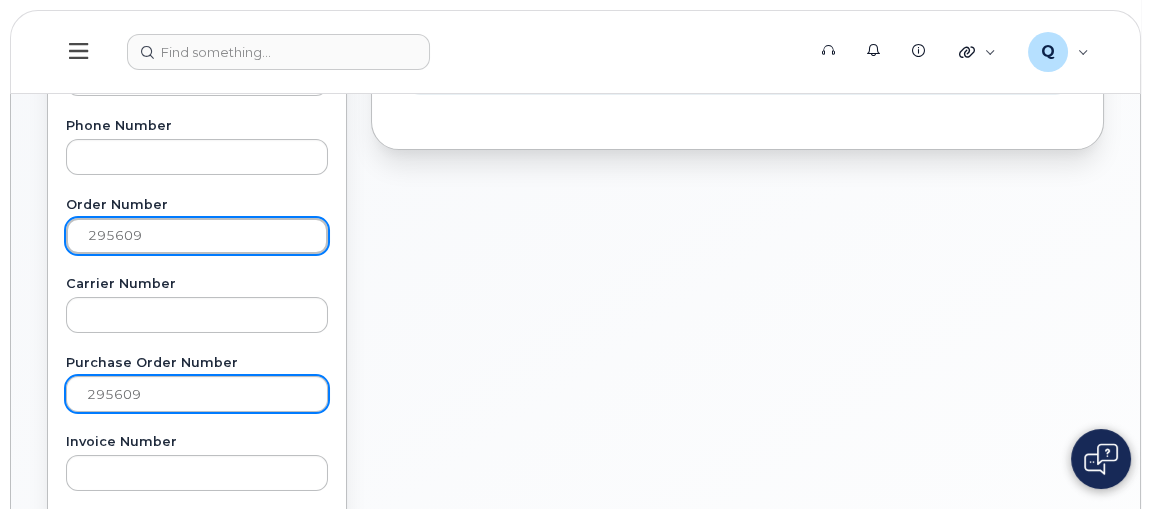 type on "295609" 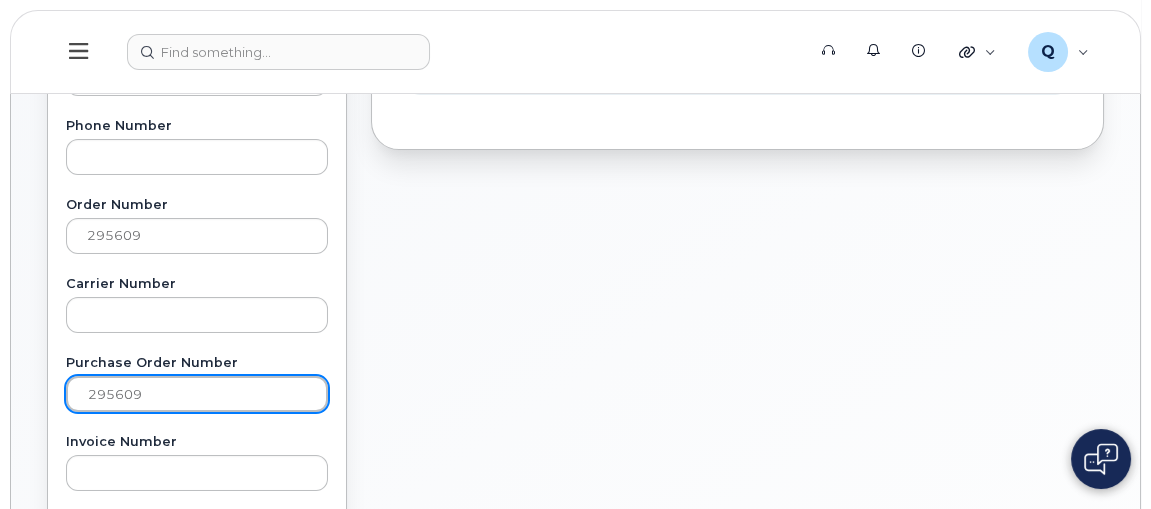 drag, startPoint x: 165, startPoint y: 395, endPoint x: 0, endPoint y: 390, distance: 165.07574 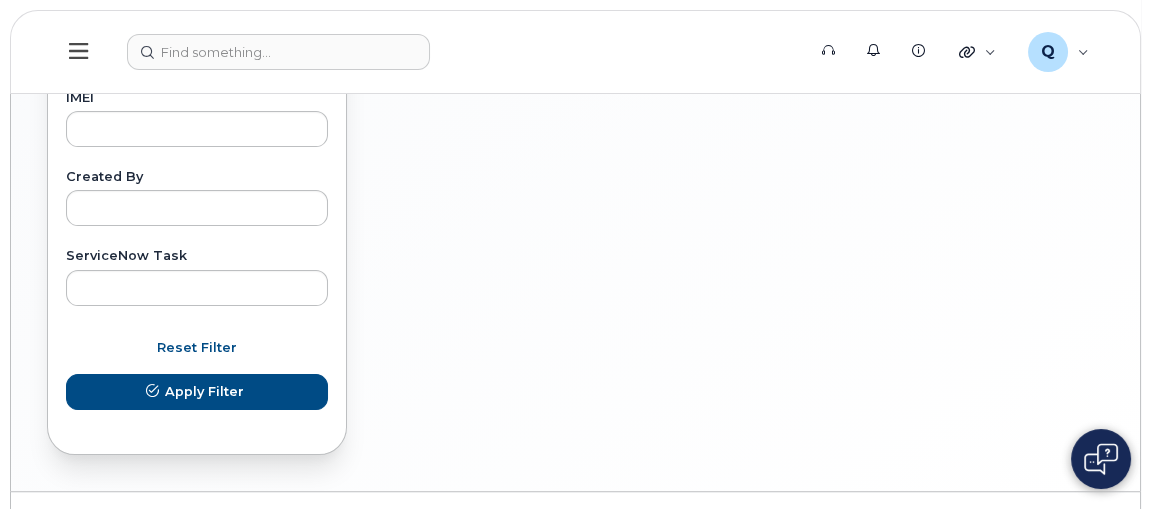 scroll, scrollTop: 1156, scrollLeft: 0, axis: vertical 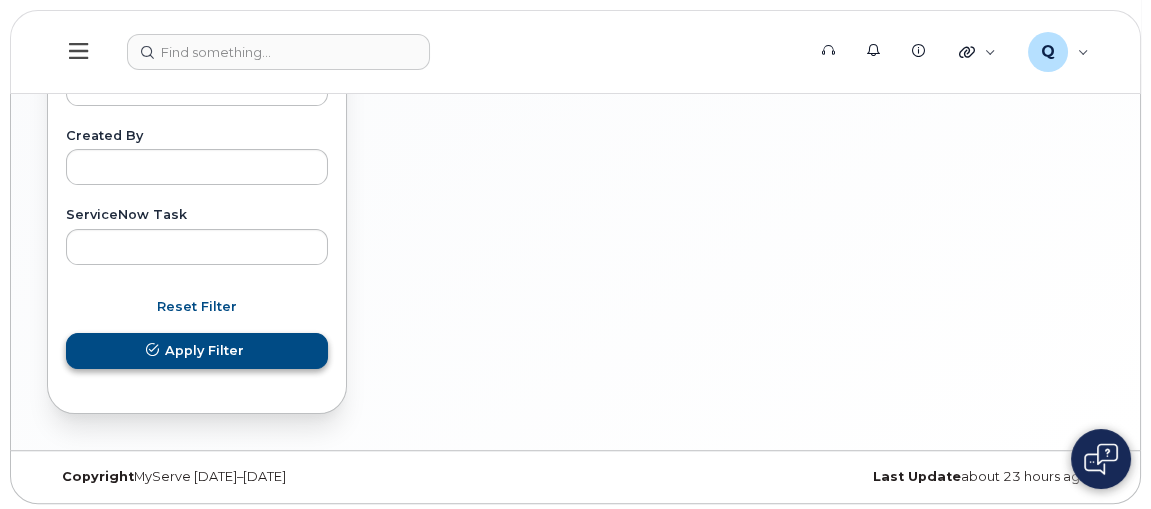 type 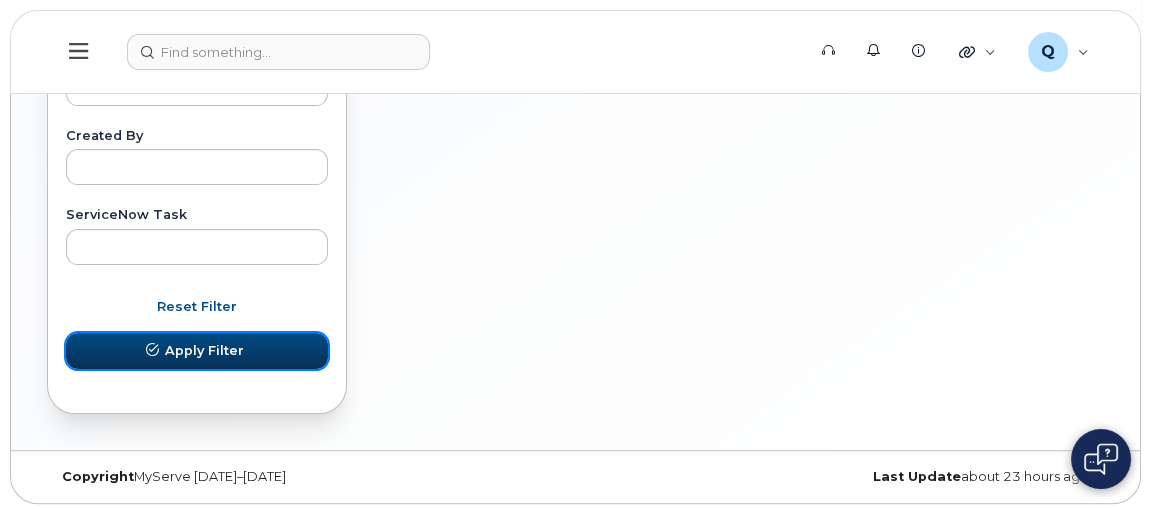 click on "Apply Filter" at bounding box center [204, 350] 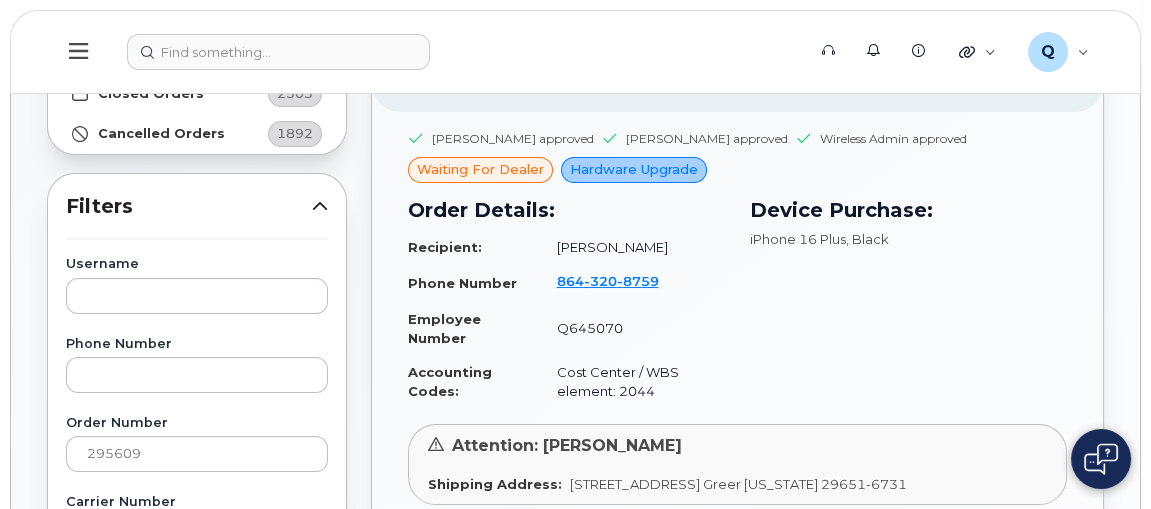 scroll, scrollTop: 272, scrollLeft: 0, axis: vertical 